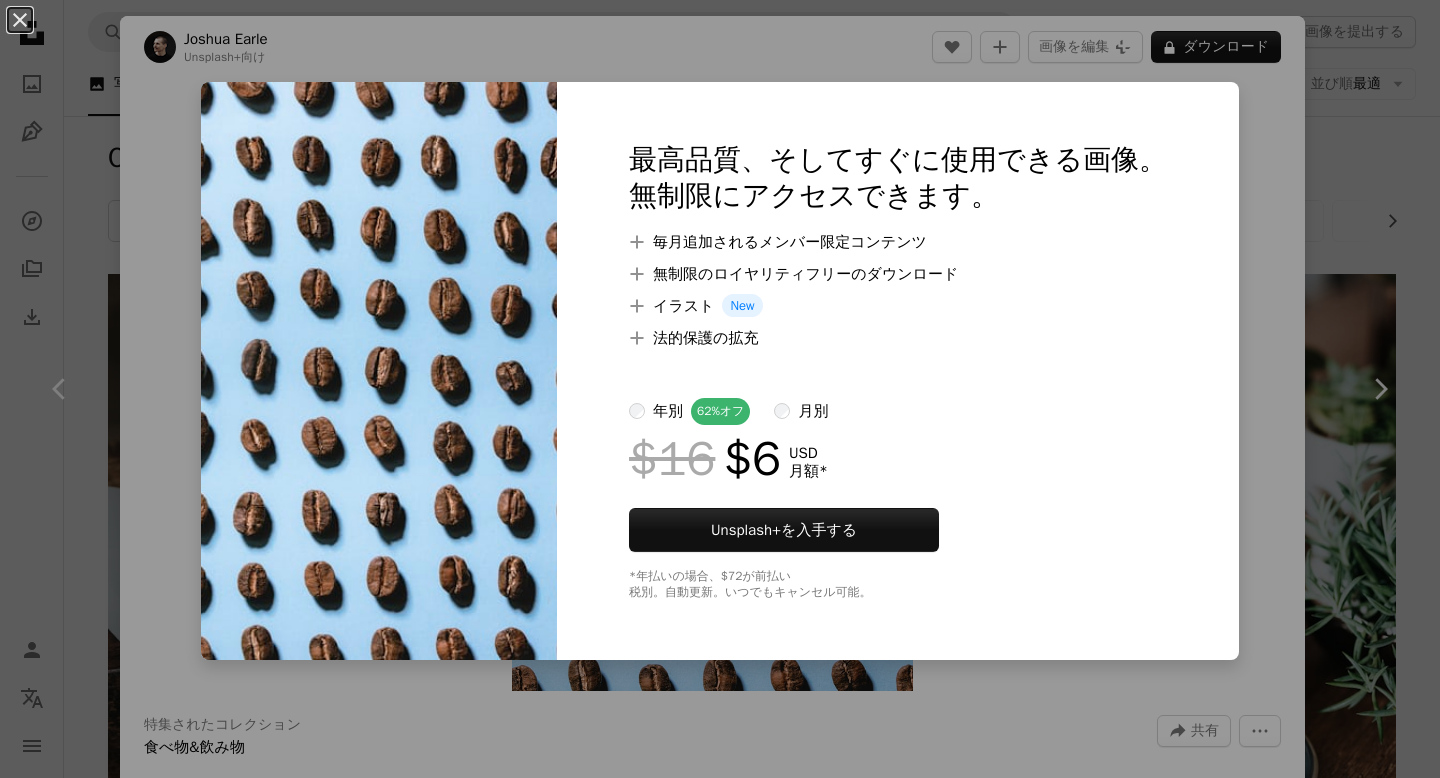 scroll, scrollTop: 6131, scrollLeft: 0, axis: vertical 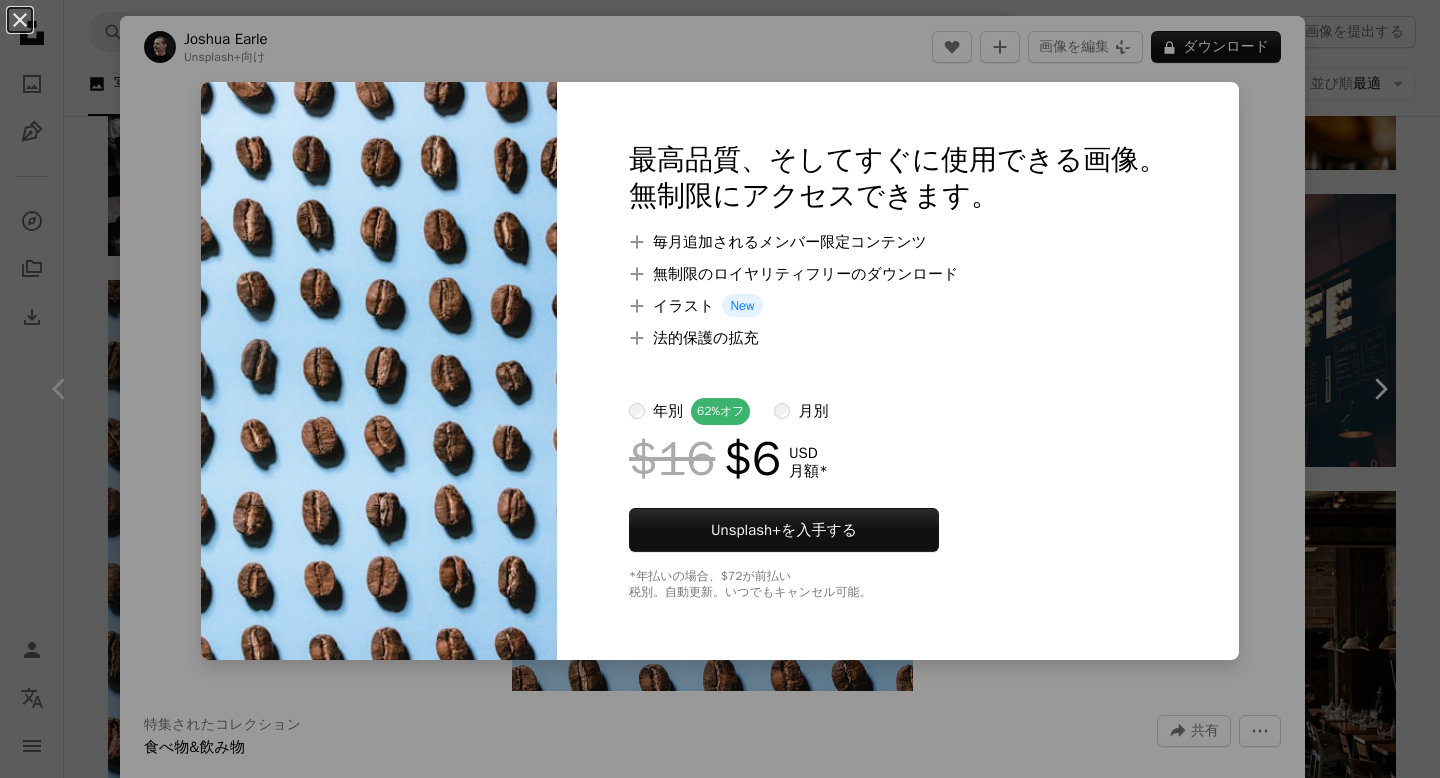 click on "An X shape 最高品質、そしてすぐに使用できる画像。 無制限にアクセスできます。 A plus sign 毎月追加されるメンバー限定コンテンツ A plus sign 無制限のロイヤリティフリーのダウンロード A plus sign イラスト  New A plus sign 法的保護の拡充 年別 62% オフ 月別 $16   $6 USD 月額 * Unsplash+ を入手する *年払いの場合、 $72 が前払い 税別。自動更新。いつでもキャンセル可能。" at bounding box center (720, 389) 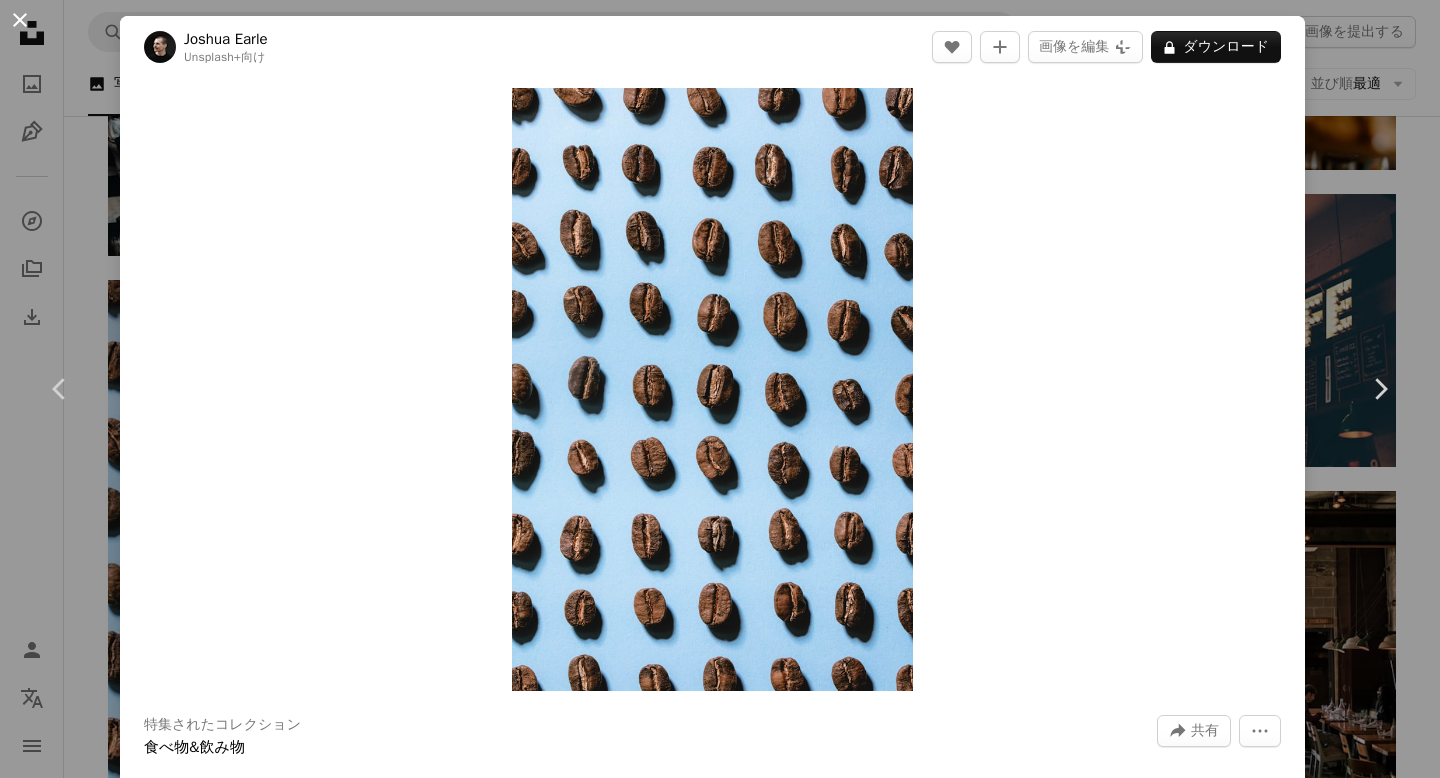 click on "An X shape" at bounding box center [20, 20] 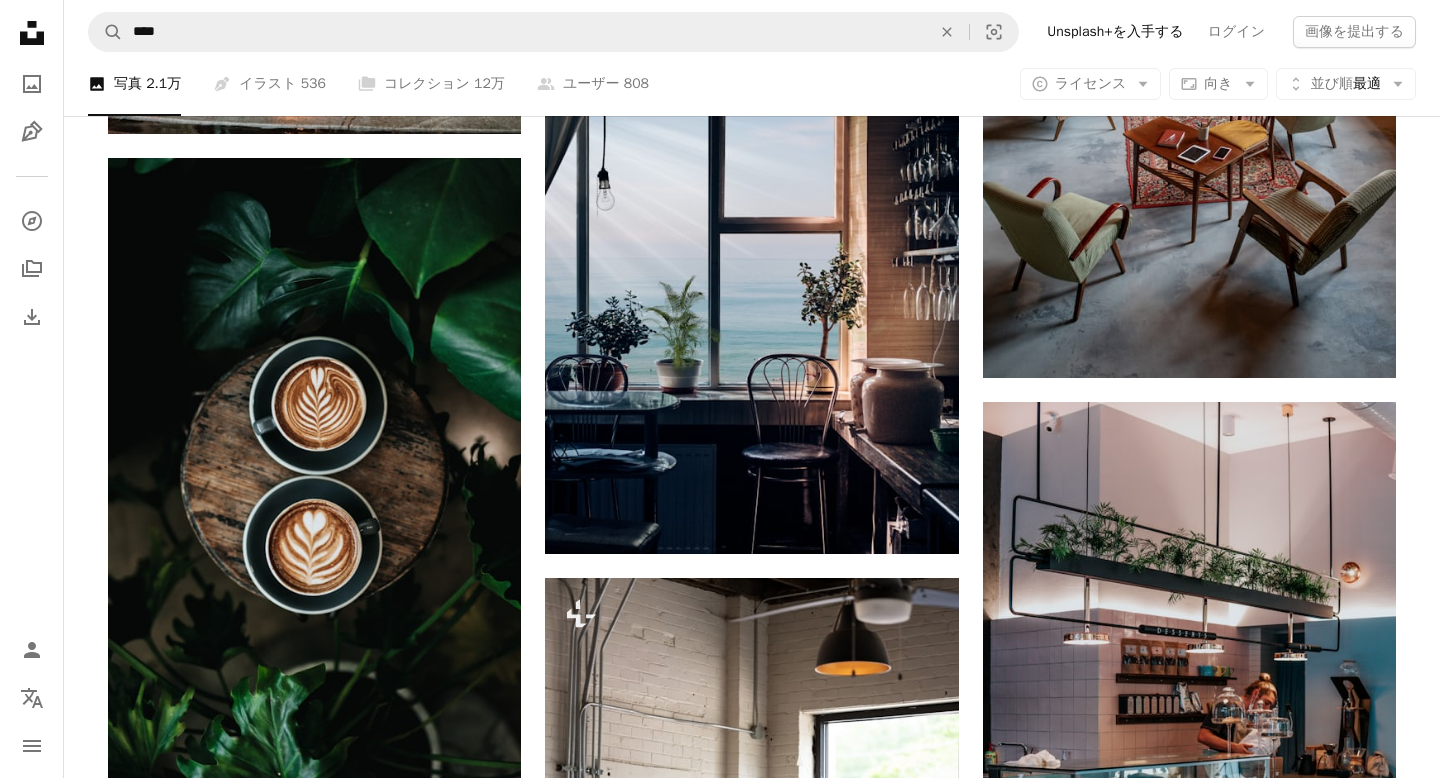 scroll, scrollTop: 9697, scrollLeft: 0, axis: vertical 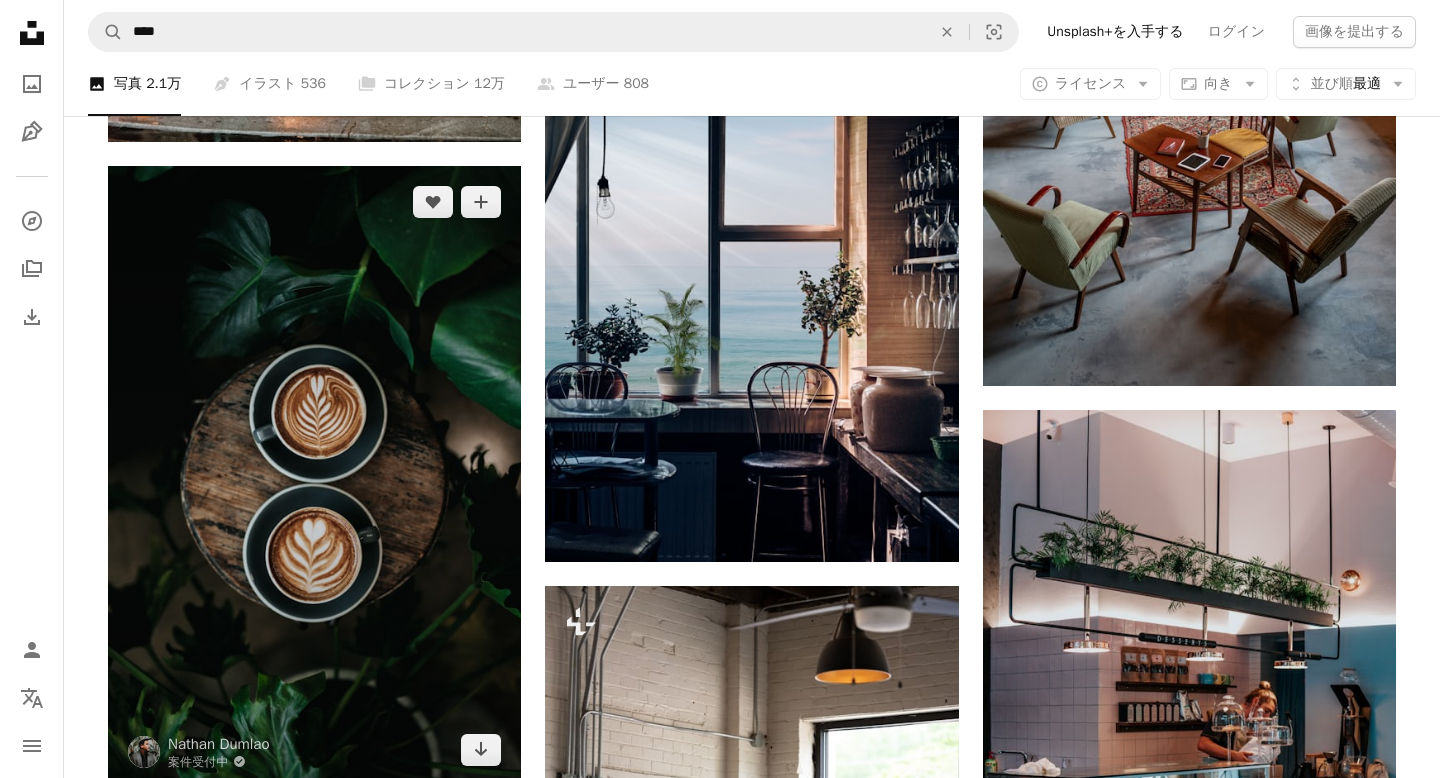 click at bounding box center [314, 476] 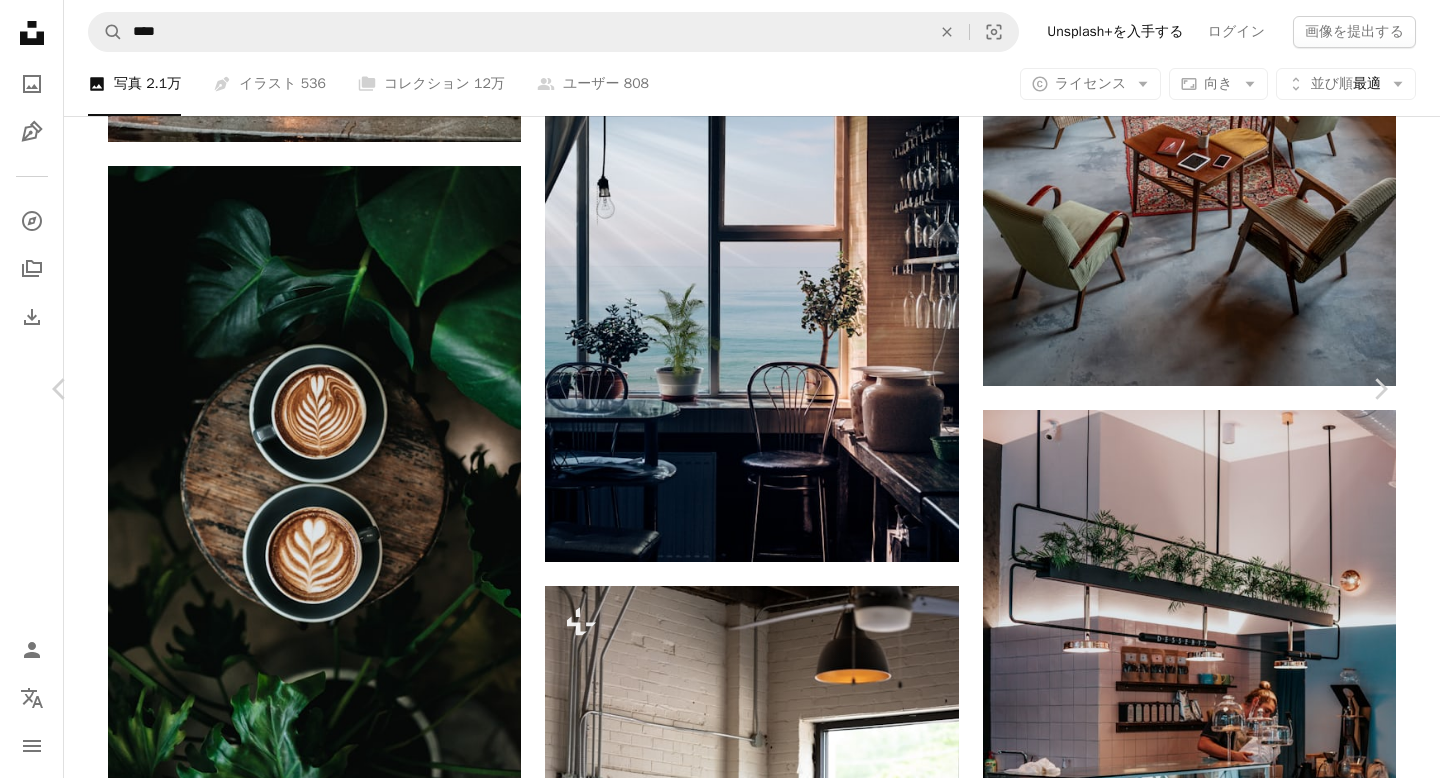 click on "無料ダウンロード" at bounding box center (1177, 5894) 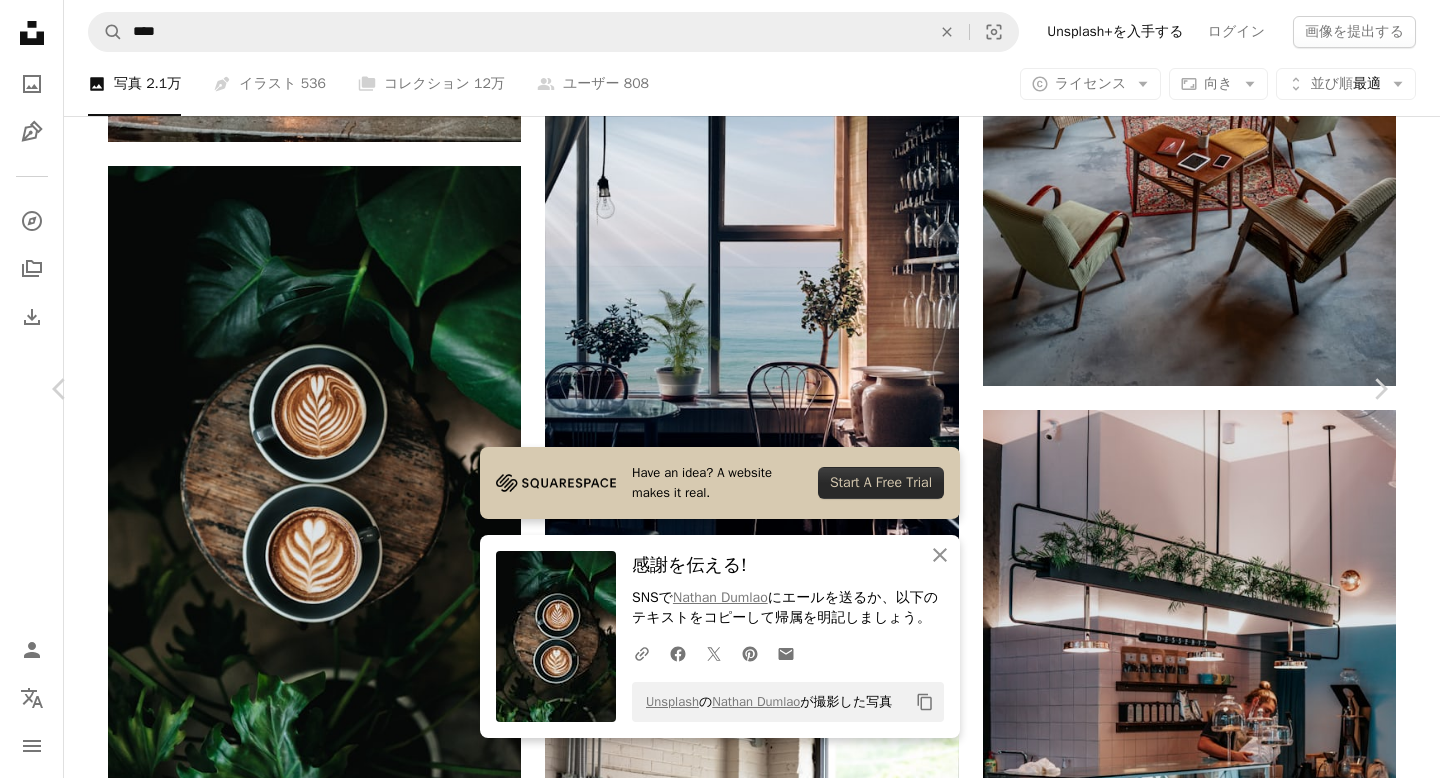 click on "An X shape" at bounding box center [20, 20] 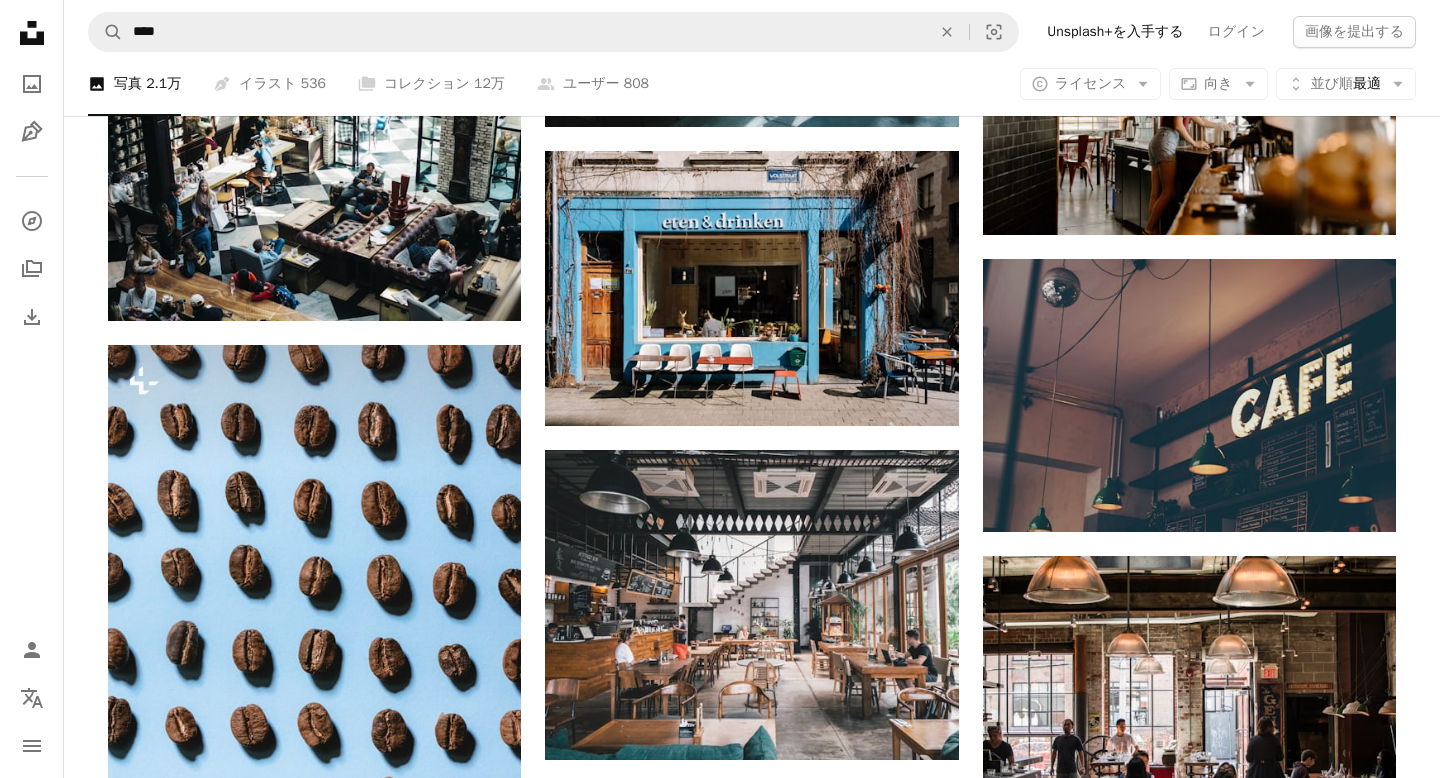scroll, scrollTop: 5929, scrollLeft: 0, axis: vertical 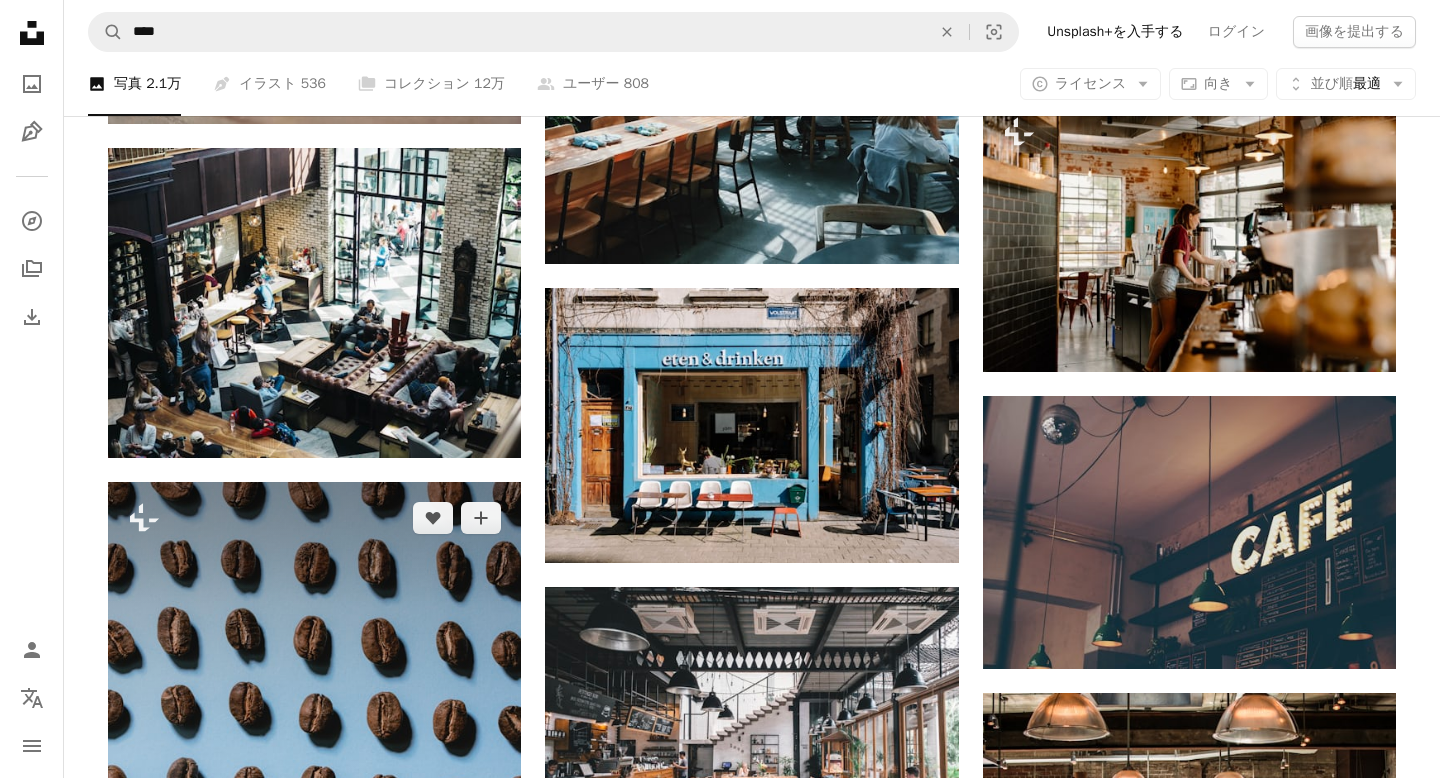 click at bounding box center (314, 792) 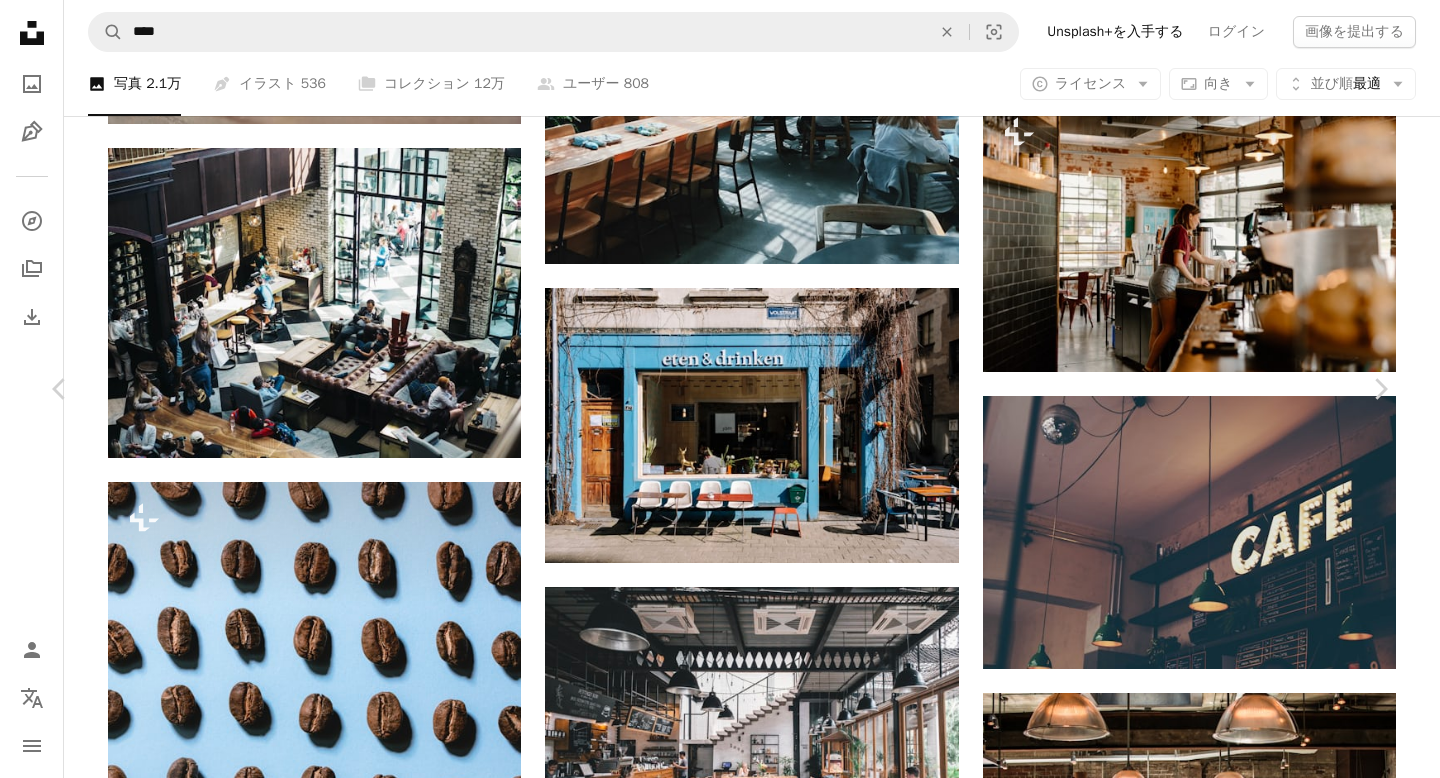 scroll, scrollTop: 5171, scrollLeft: 0, axis: vertical 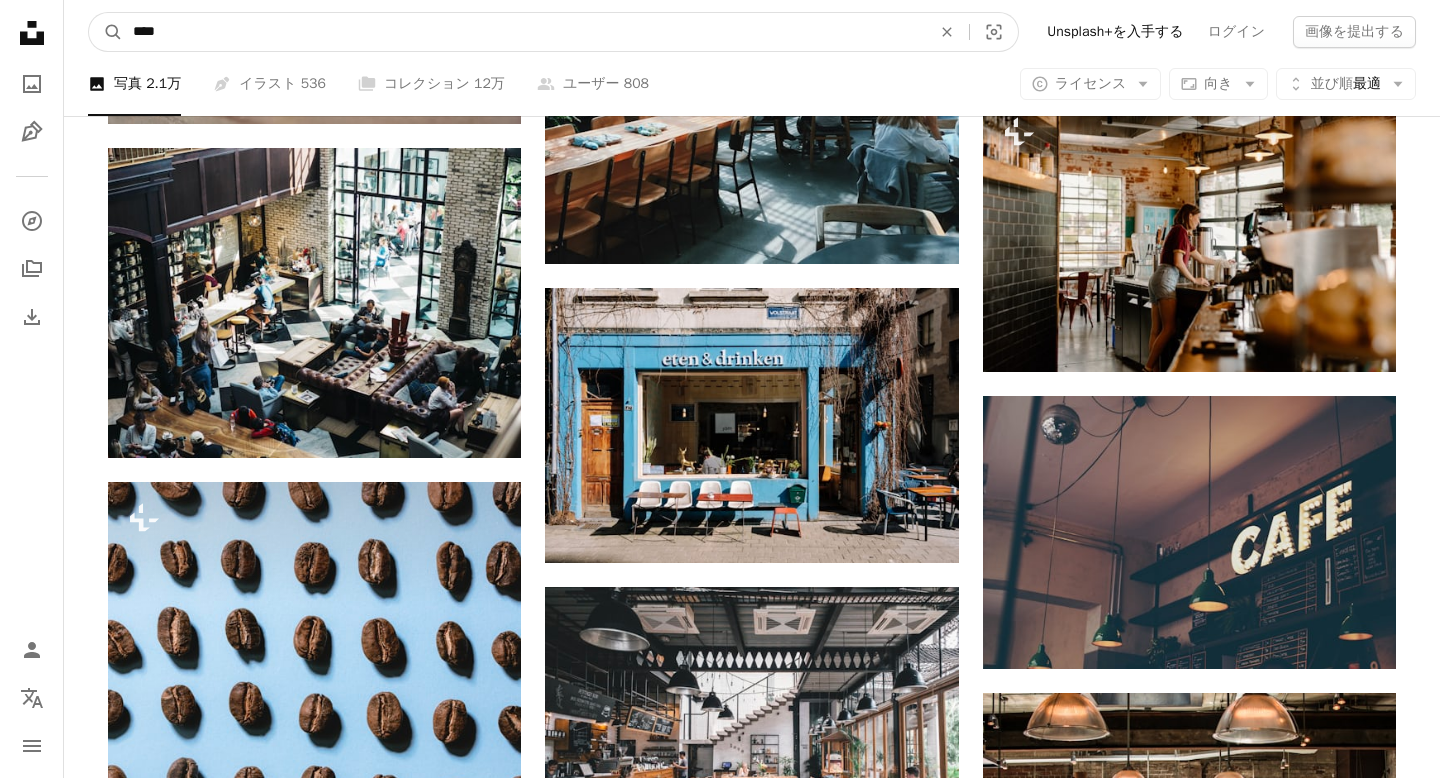 click on "****" at bounding box center (524, 32) 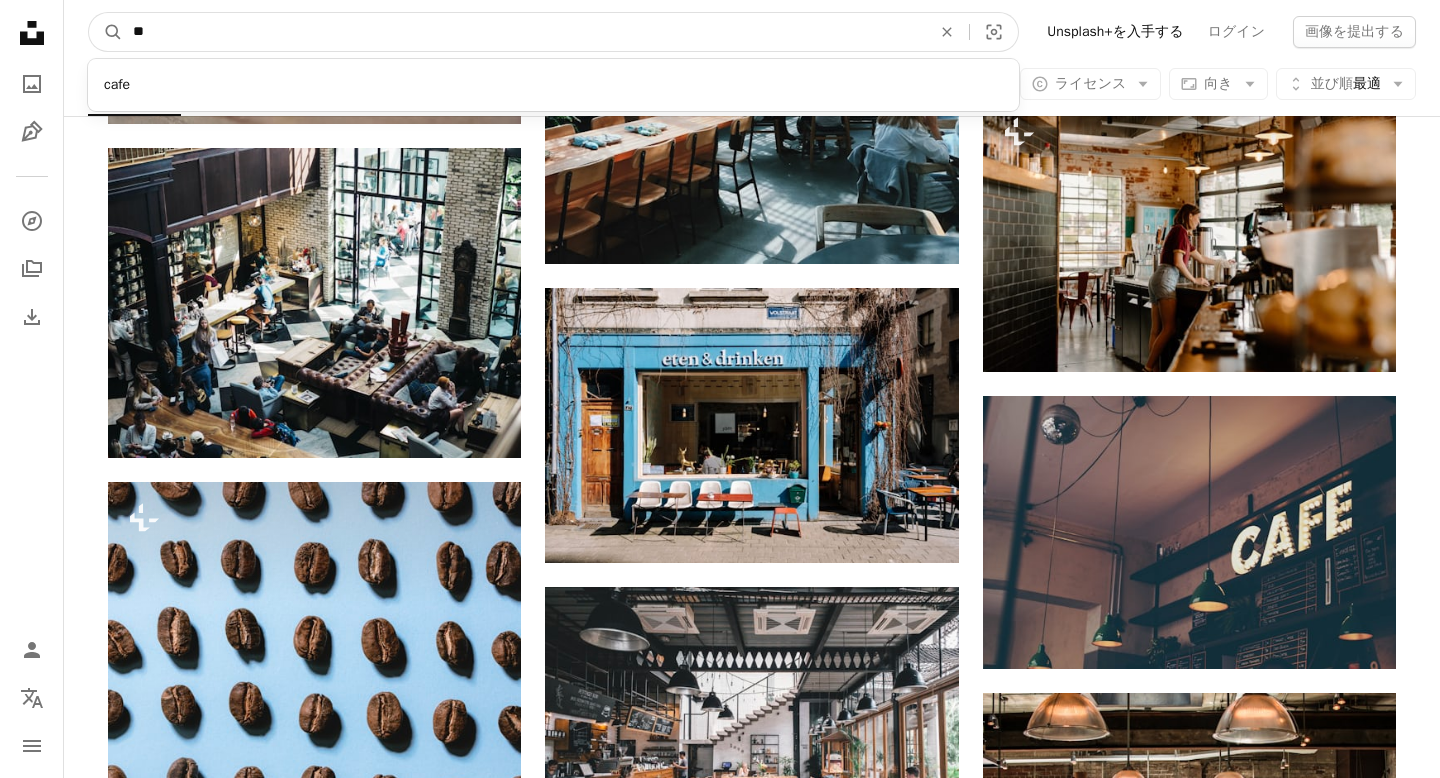 type on "*" 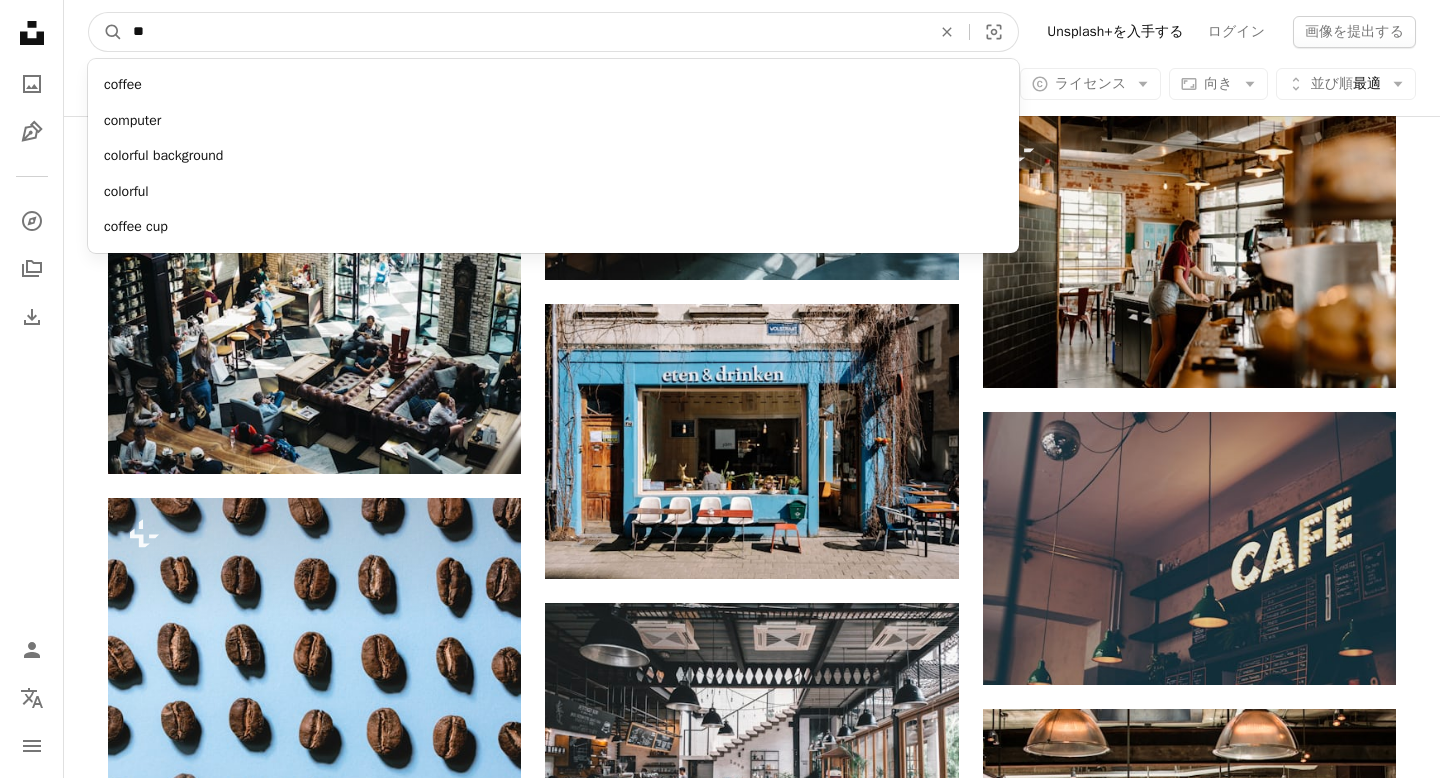 scroll, scrollTop: 5905, scrollLeft: 0, axis: vertical 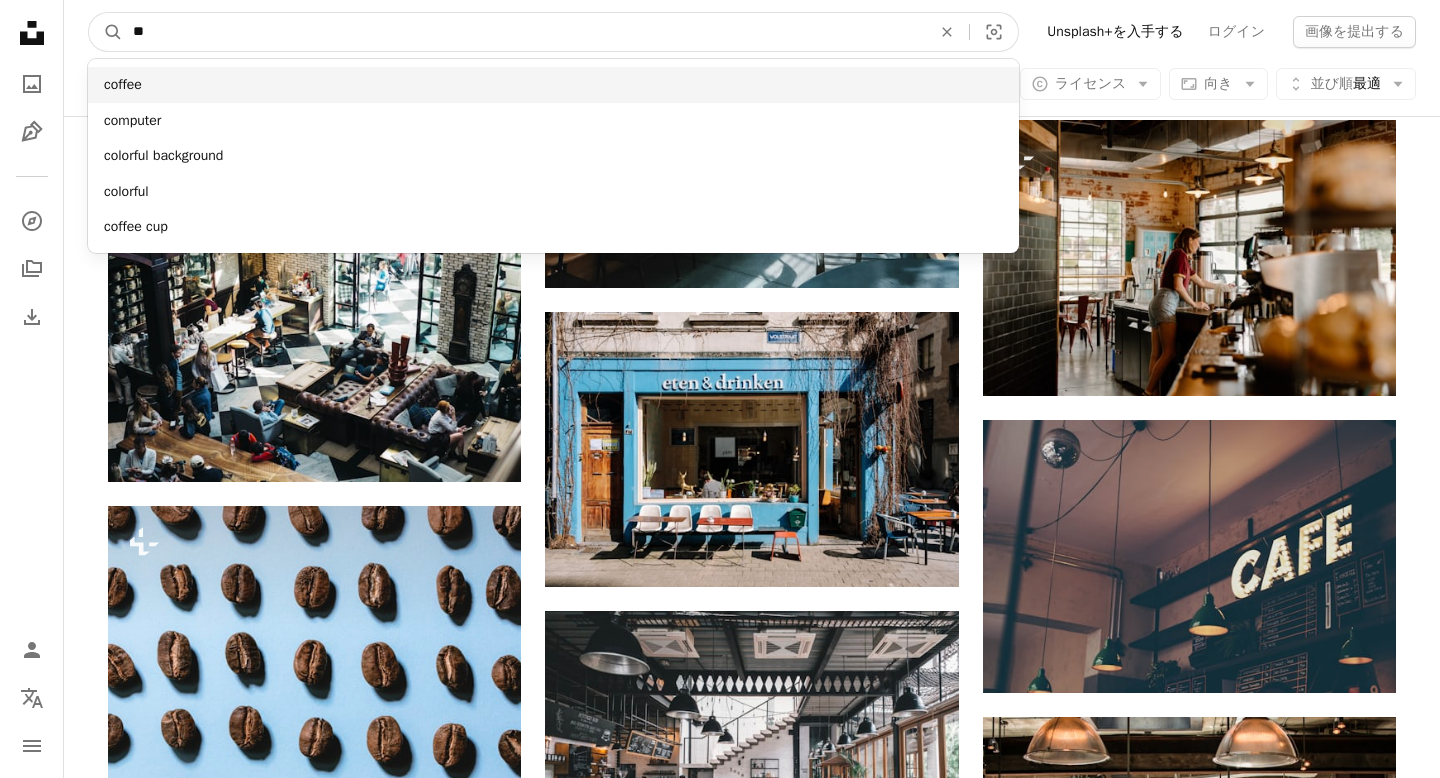 type on "**" 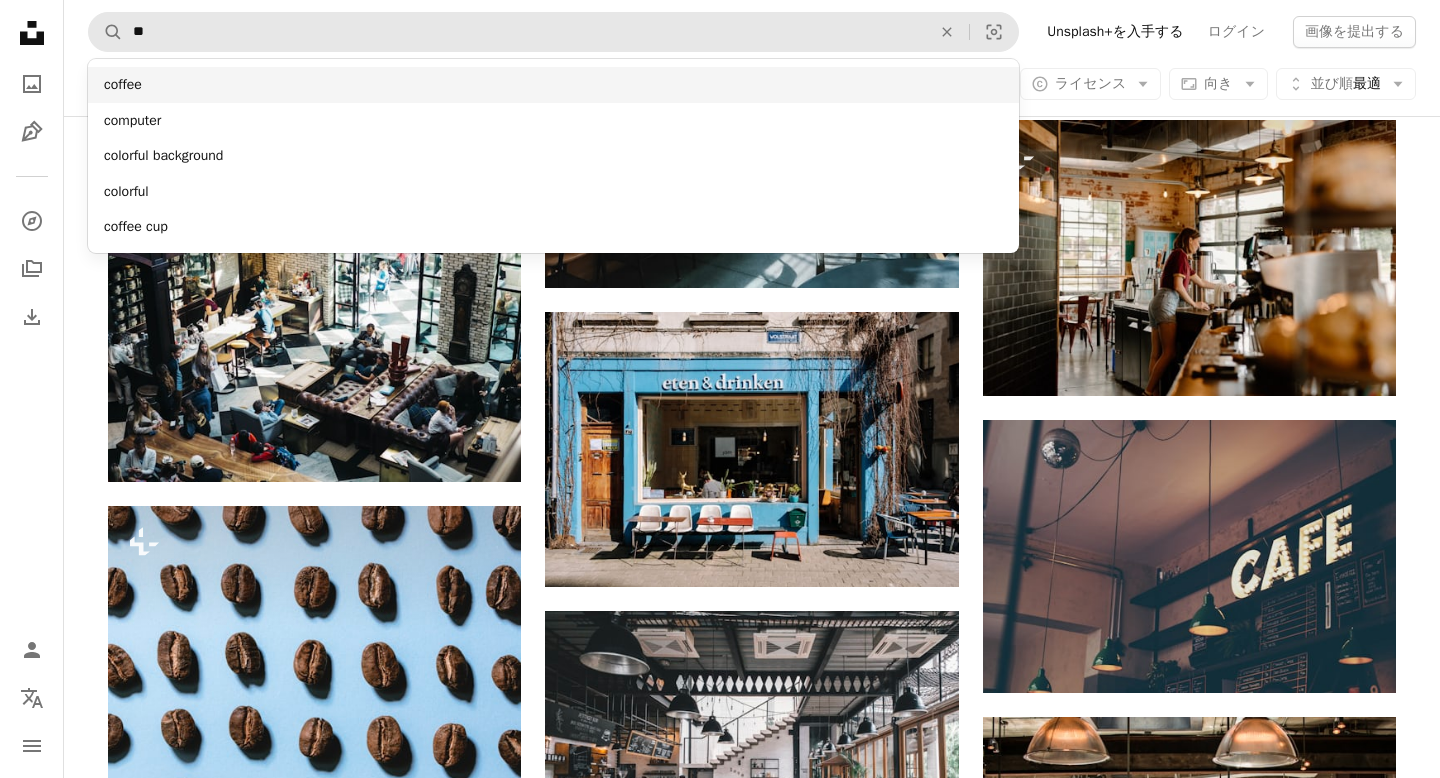 click on "coffee" at bounding box center (553, 85) 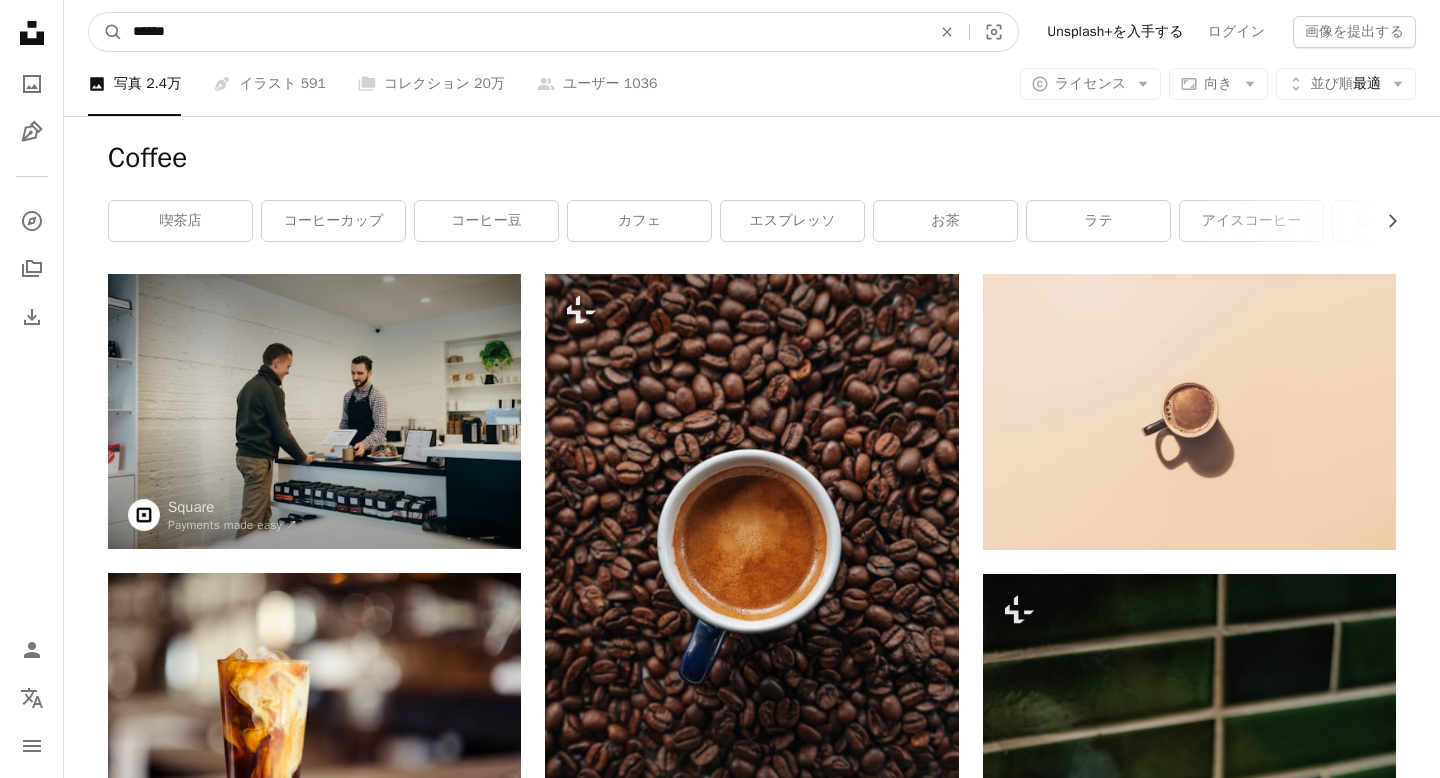 click on "******" at bounding box center (524, 32) 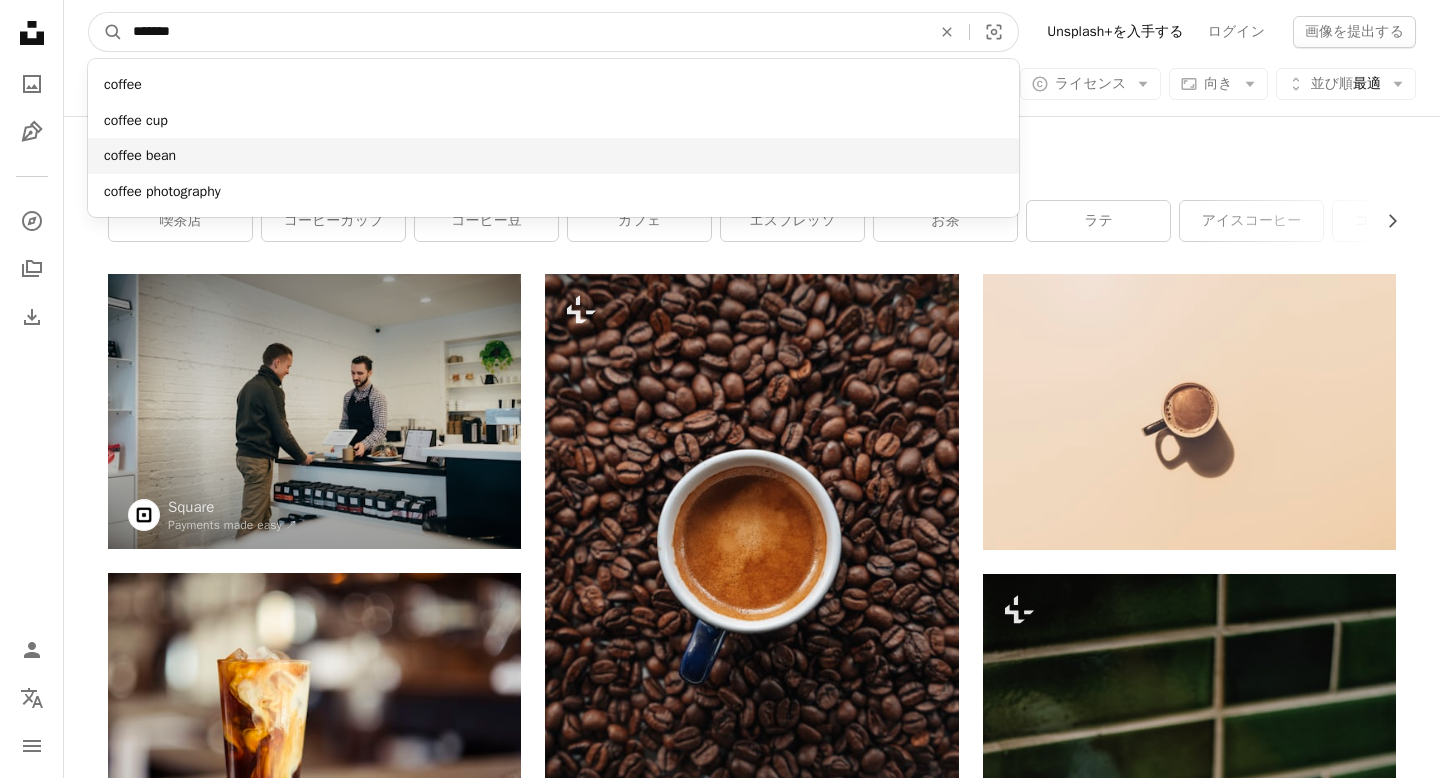 type on "******" 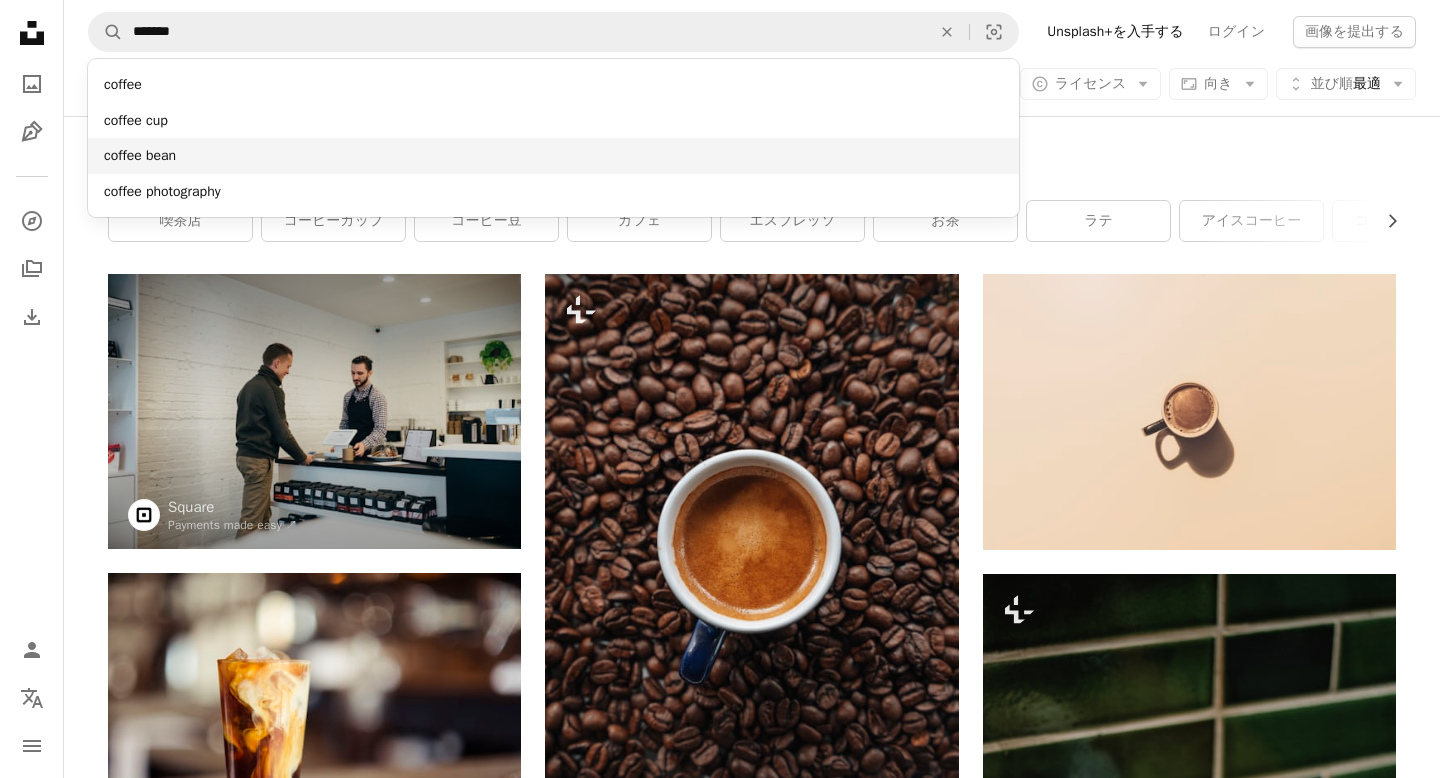 click on "coffee bean" at bounding box center (553, 156) 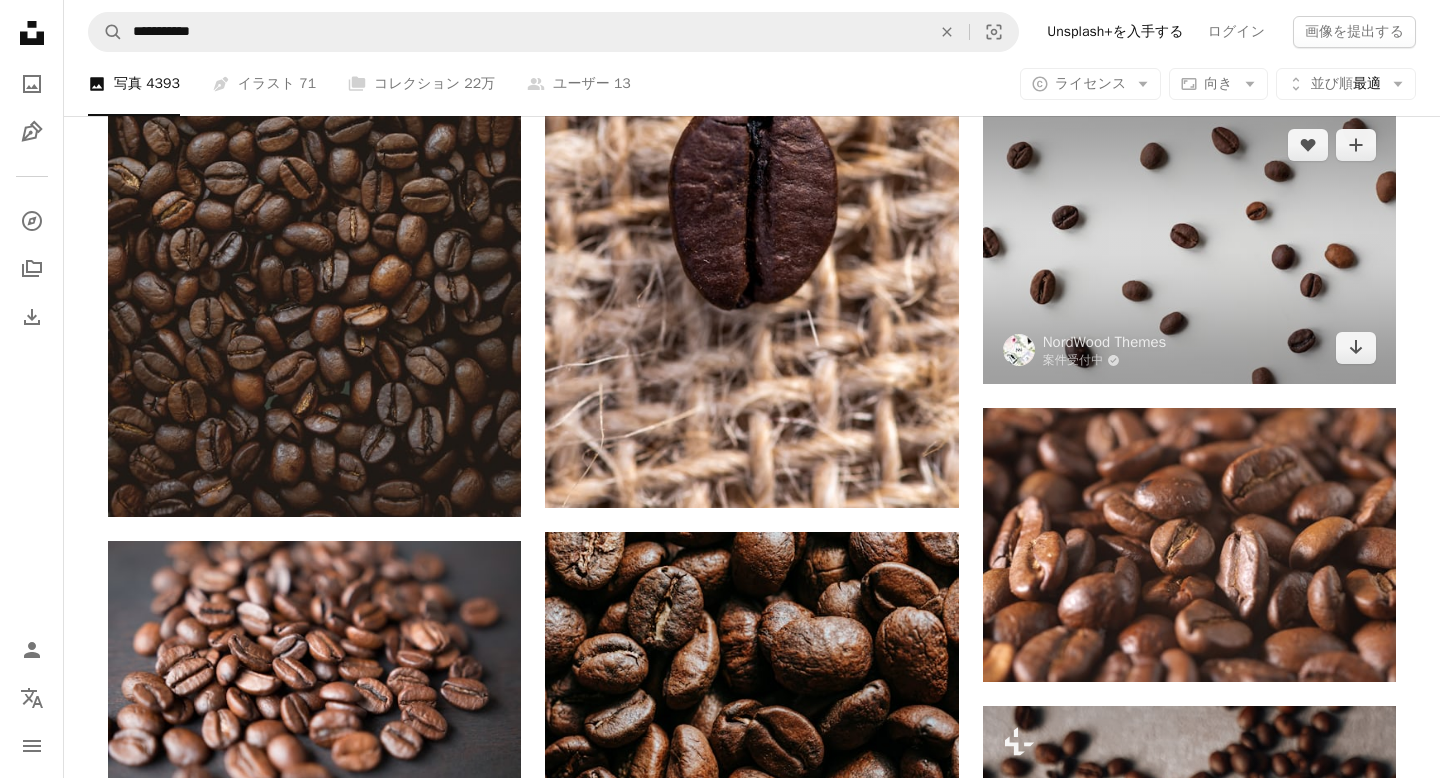 scroll, scrollTop: 854, scrollLeft: 0, axis: vertical 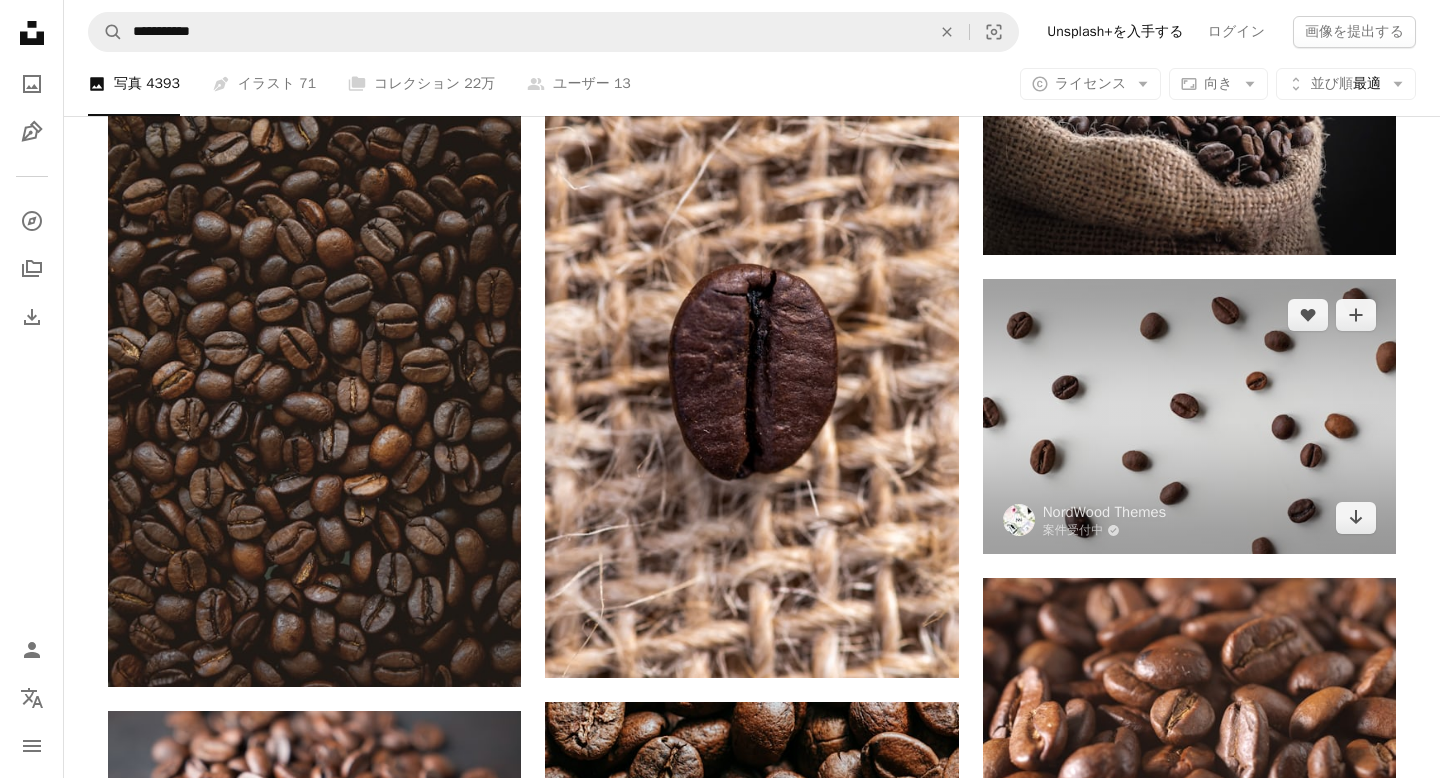 click at bounding box center [1189, 416] 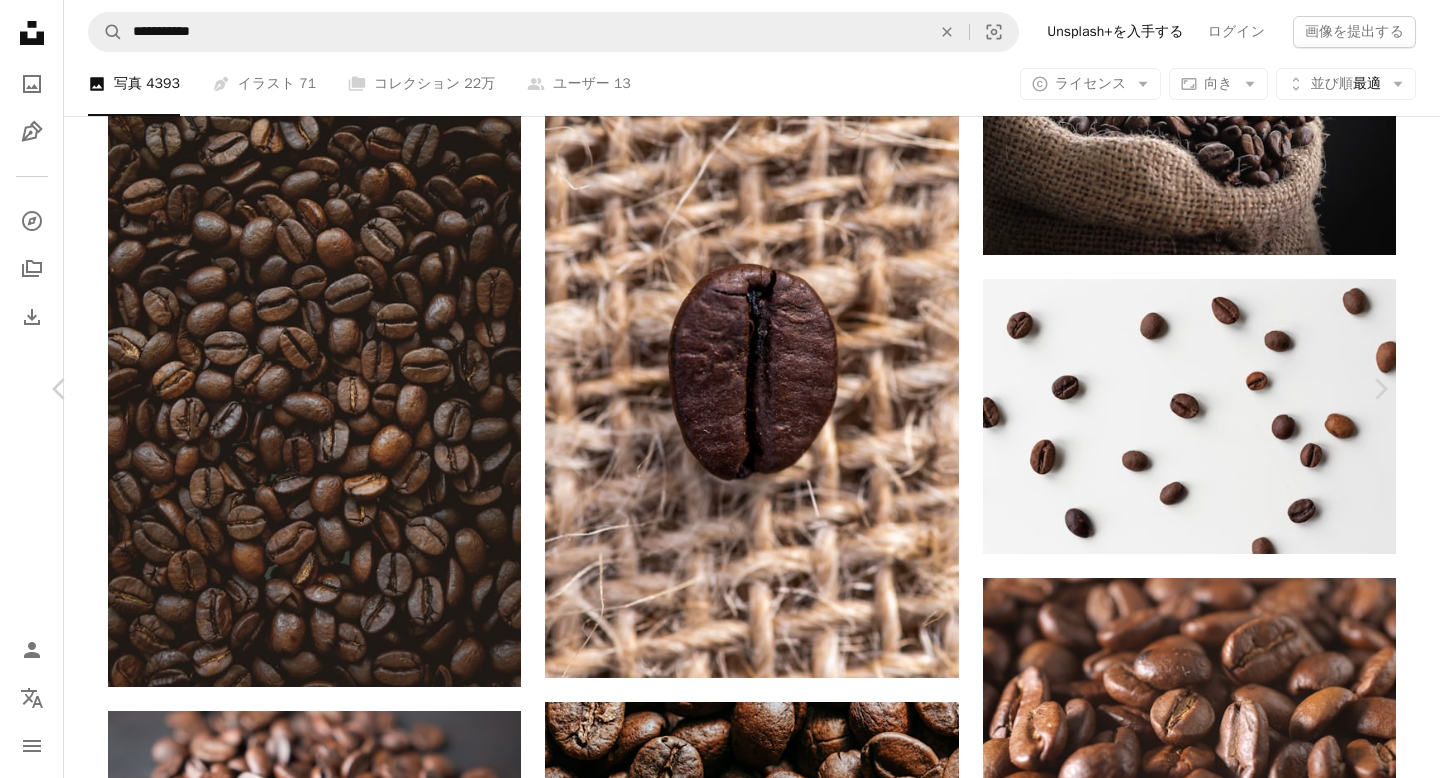 scroll, scrollTop: 22, scrollLeft: 0, axis: vertical 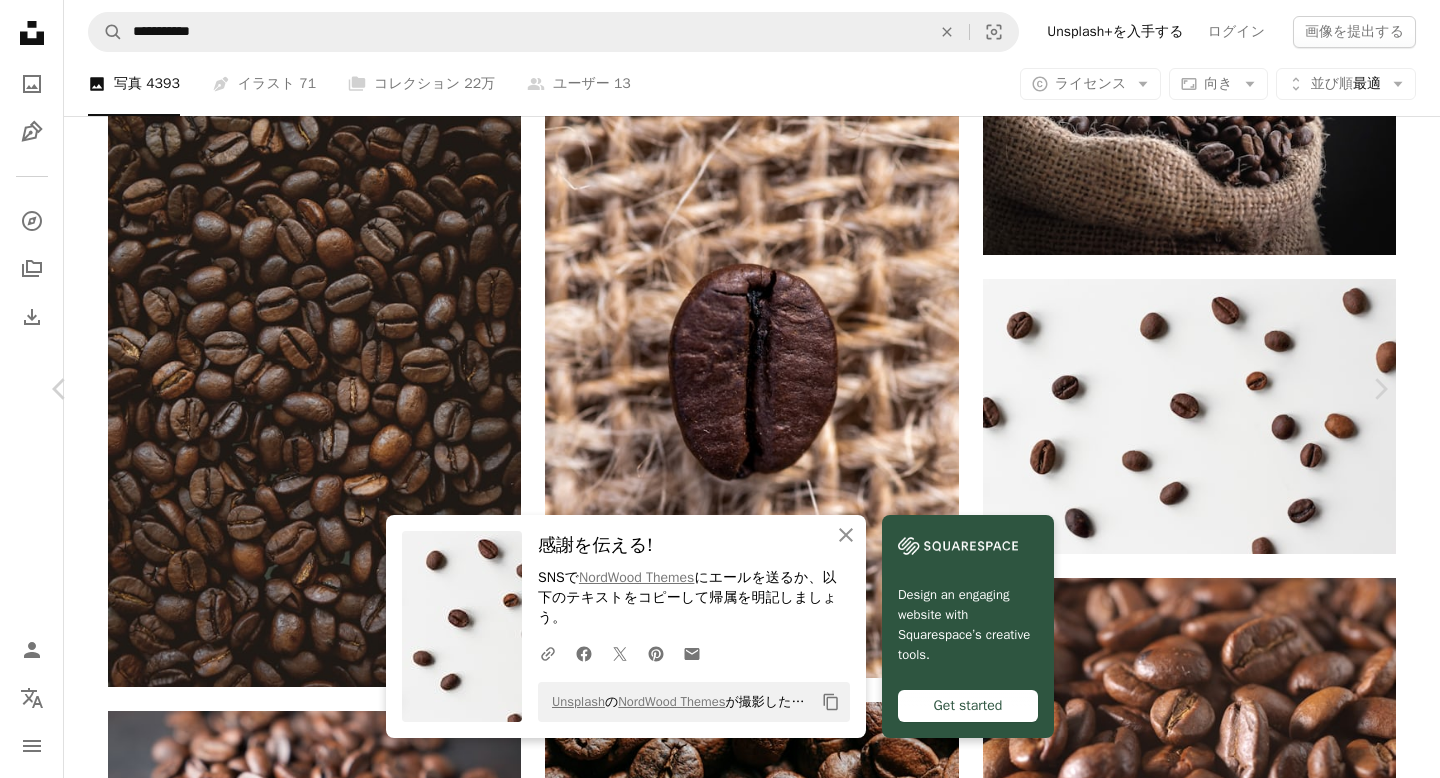 click on "An X shape" at bounding box center [20, 20] 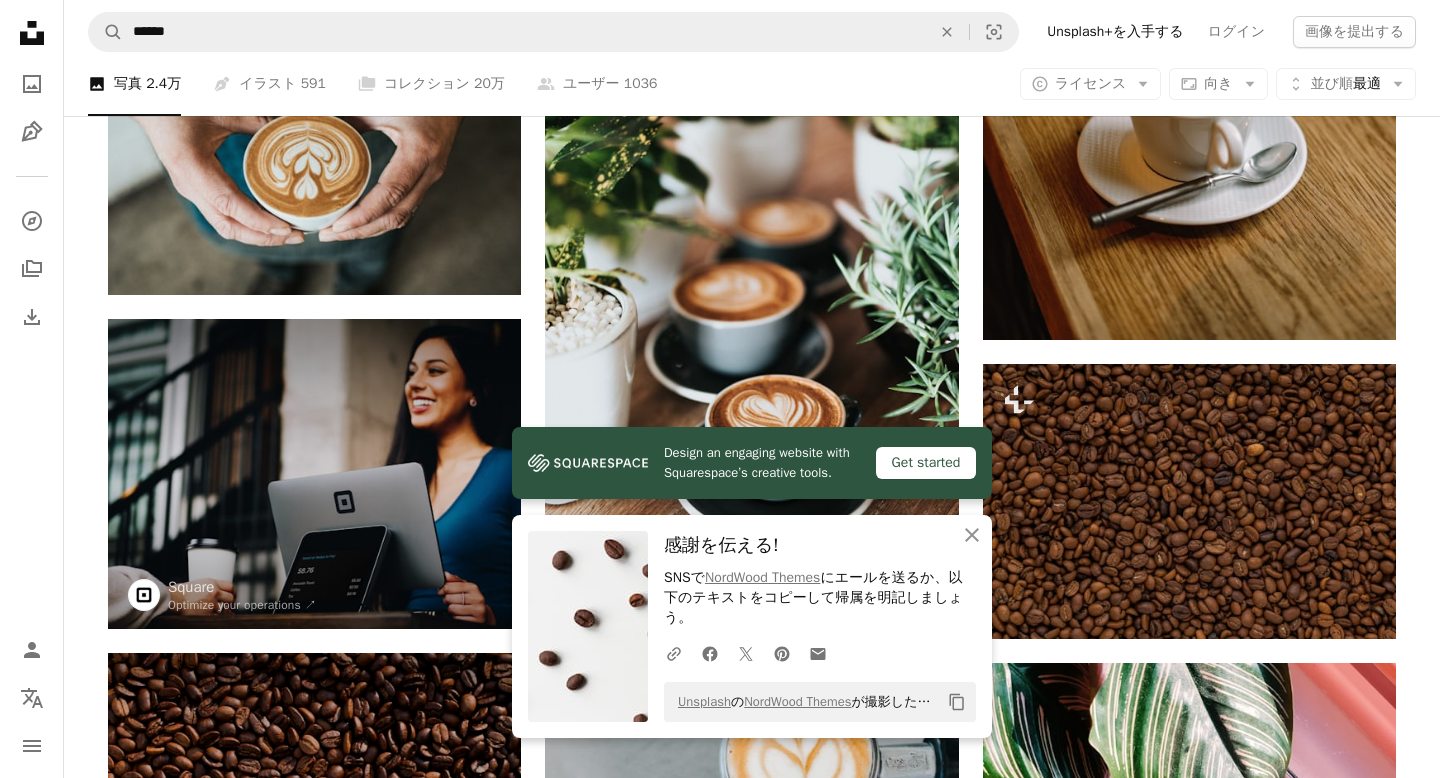 scroll, scrollTop: 0, scrollLeft: 0, axis: both 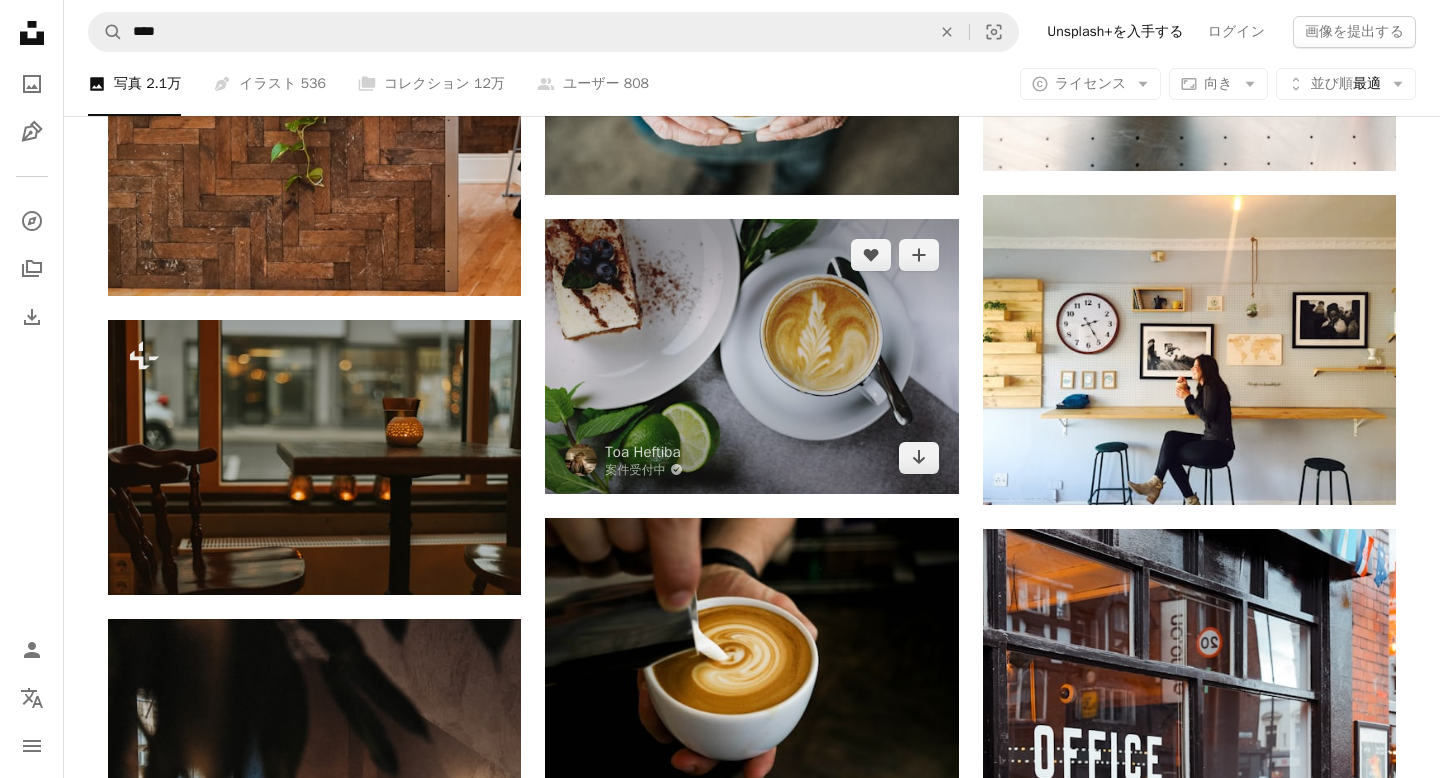click at bounding box center (751, 356) 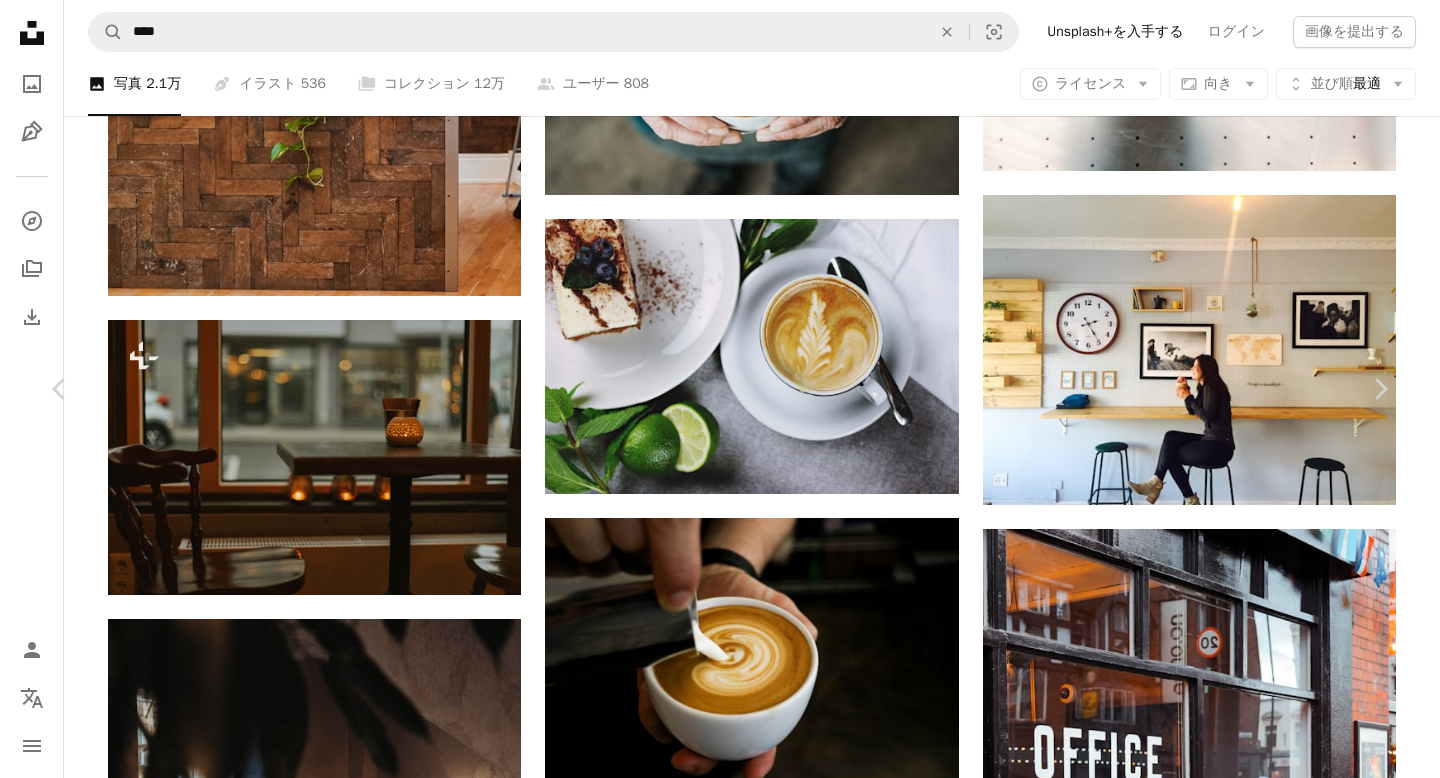 click on "無料ダウンロード" at bounding box center (1177, 11401) 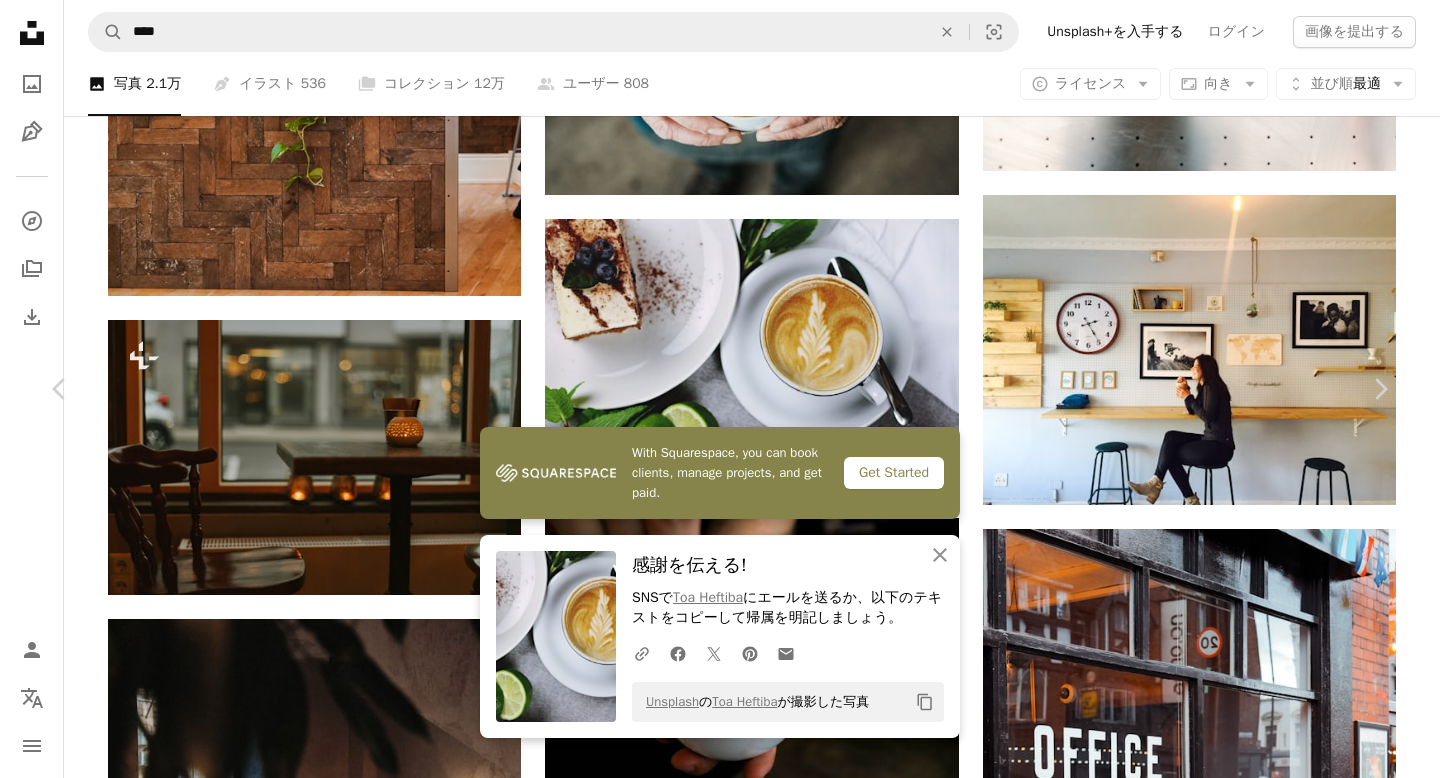 drag, startPoint x: 19, startPoint y: 30, endPoint x: 20, endPoint y: 19, distance: 11.045361 